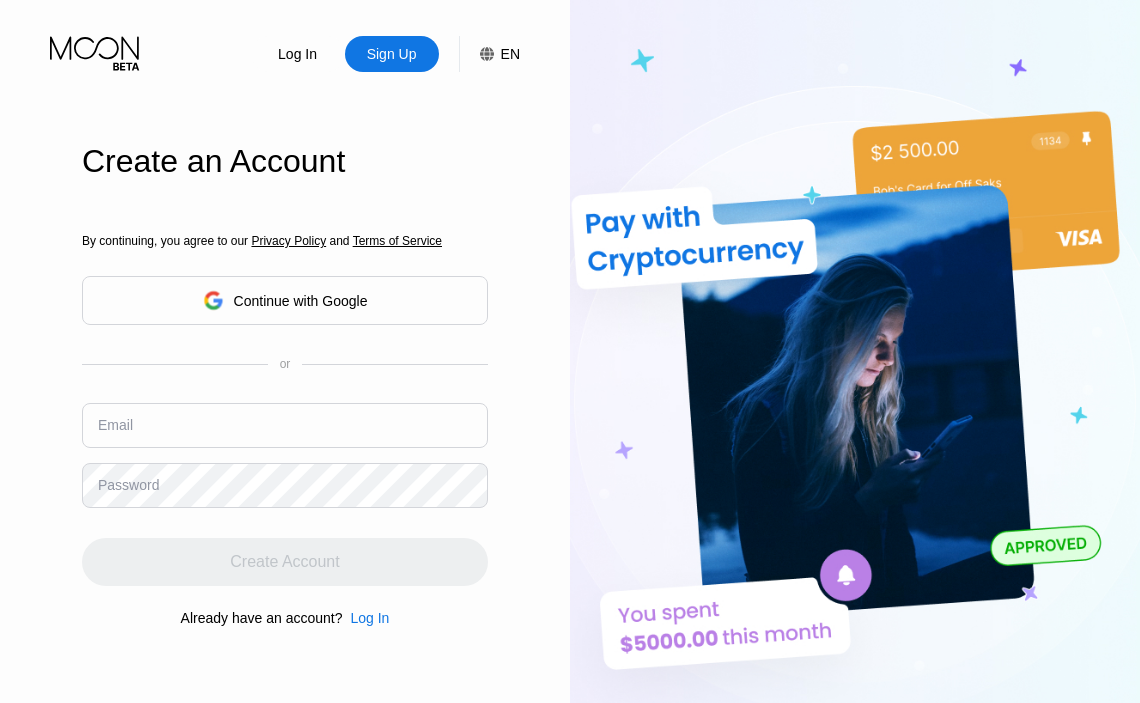 scroll, scrollTop: 0, scrollLeft: 0, axis: both 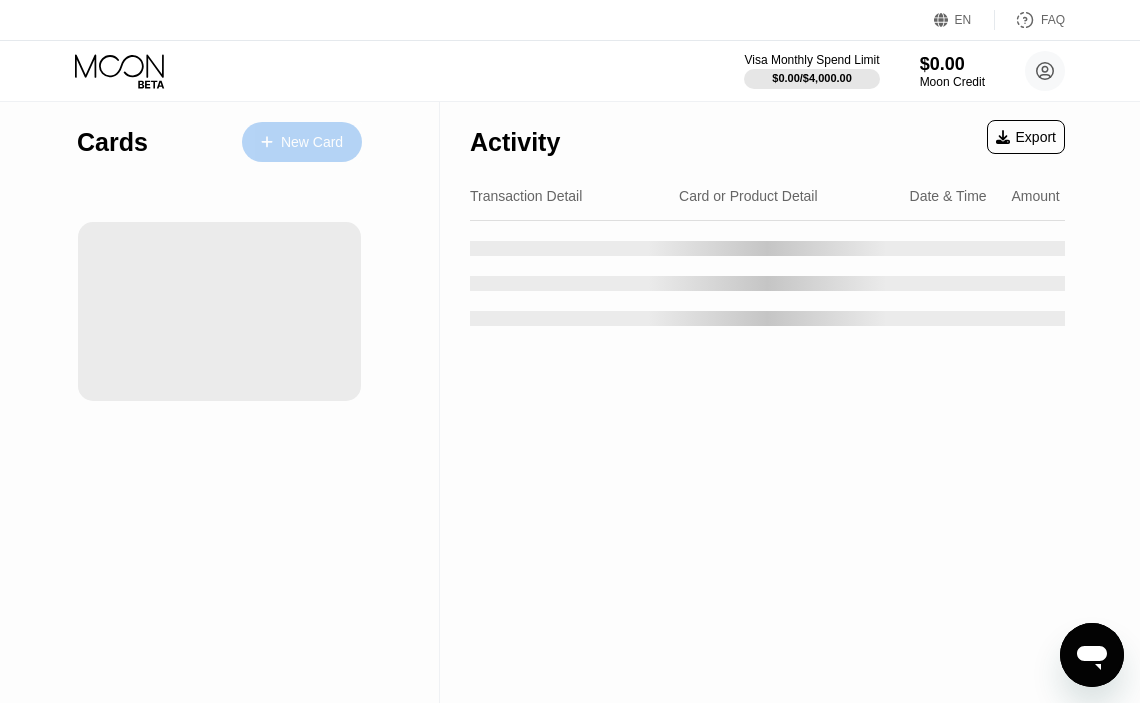 click on "New Card" at bounding box center (312, 142) 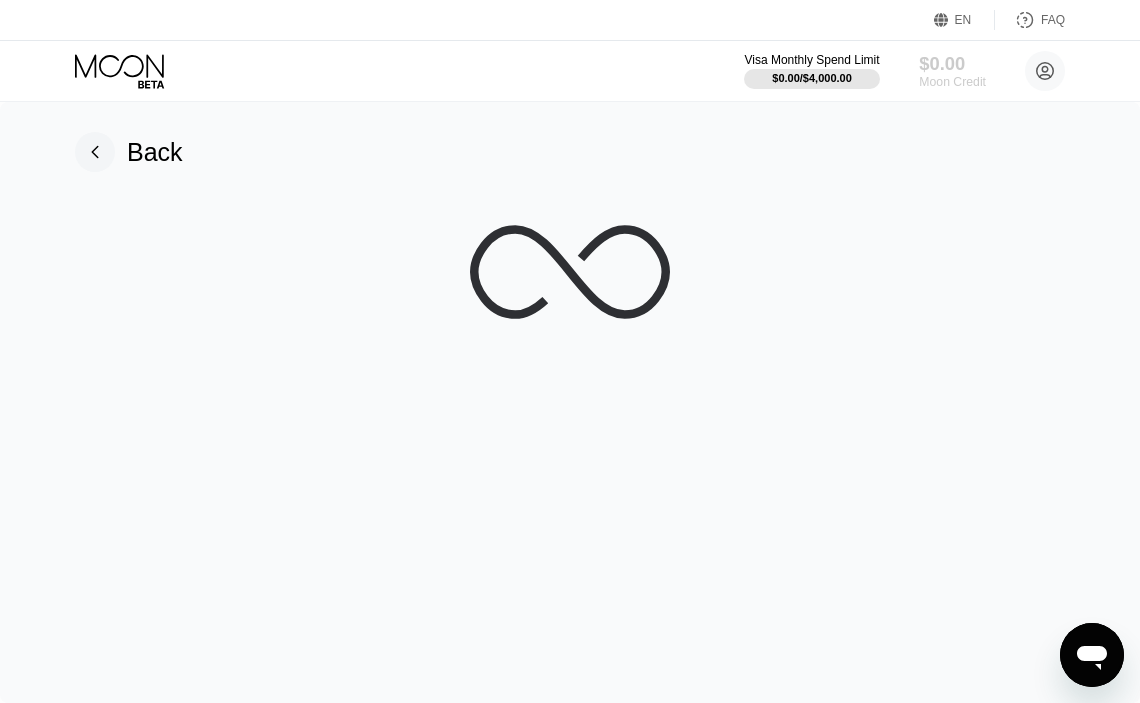 click on "$0.00" at bounding box center (952, 63) 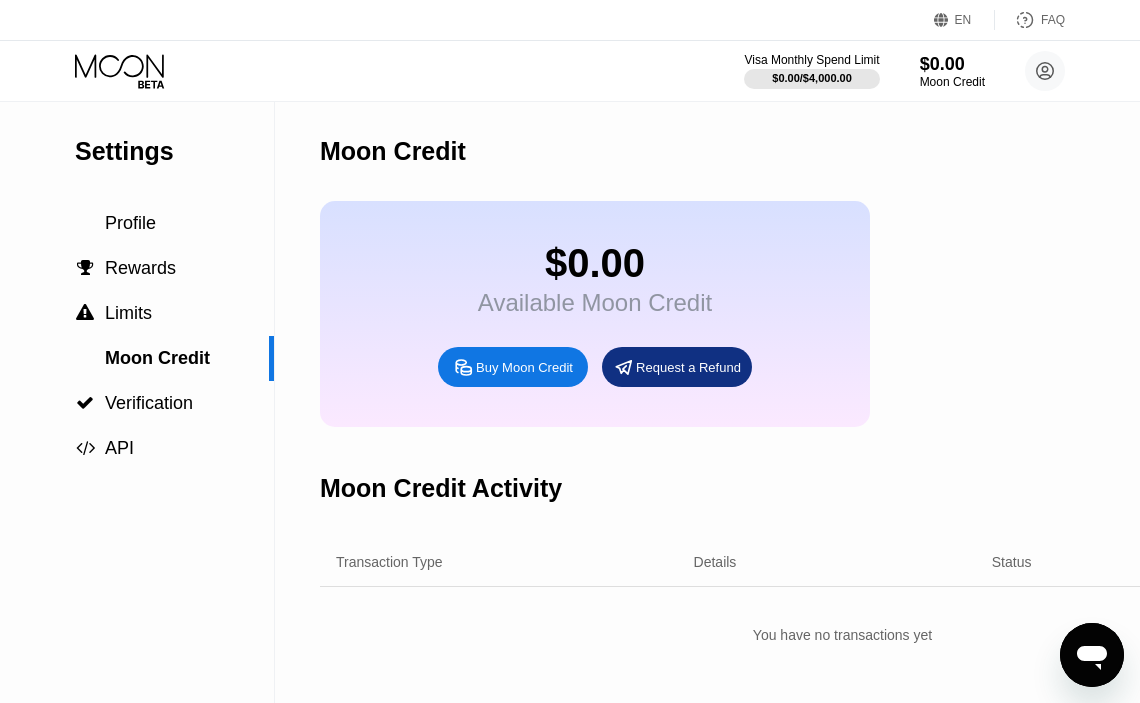 click on "Buy Moon Credit" at bounding box center [524, 367] 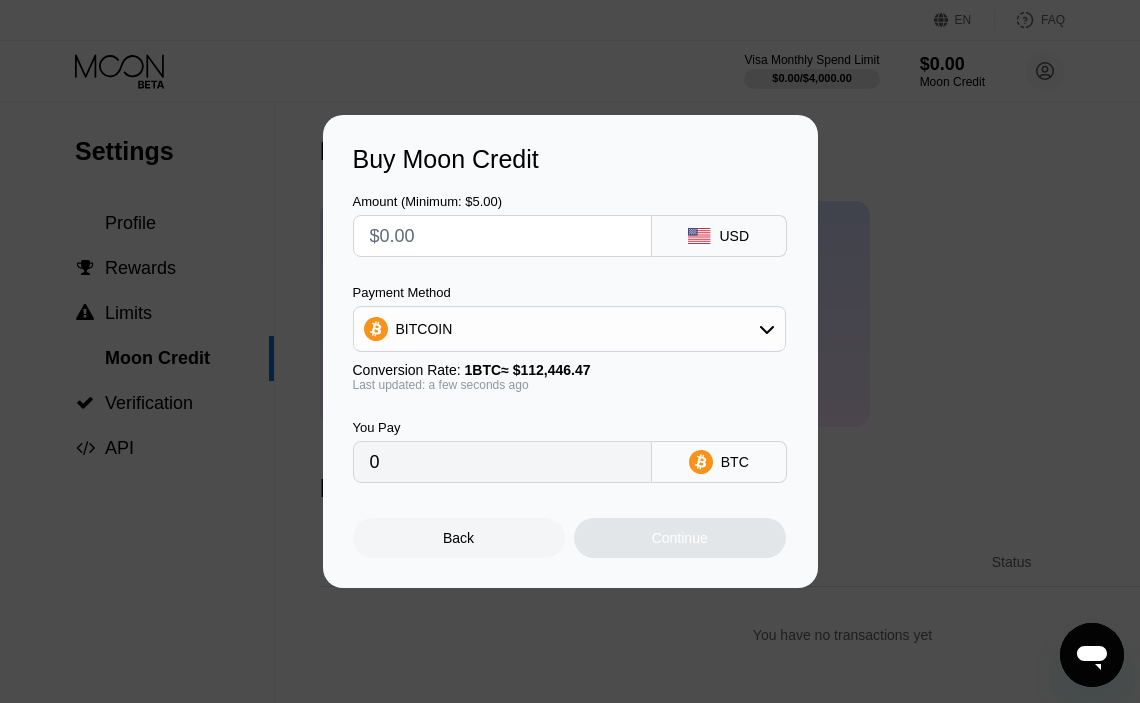 click at bounding box center (502, 236) 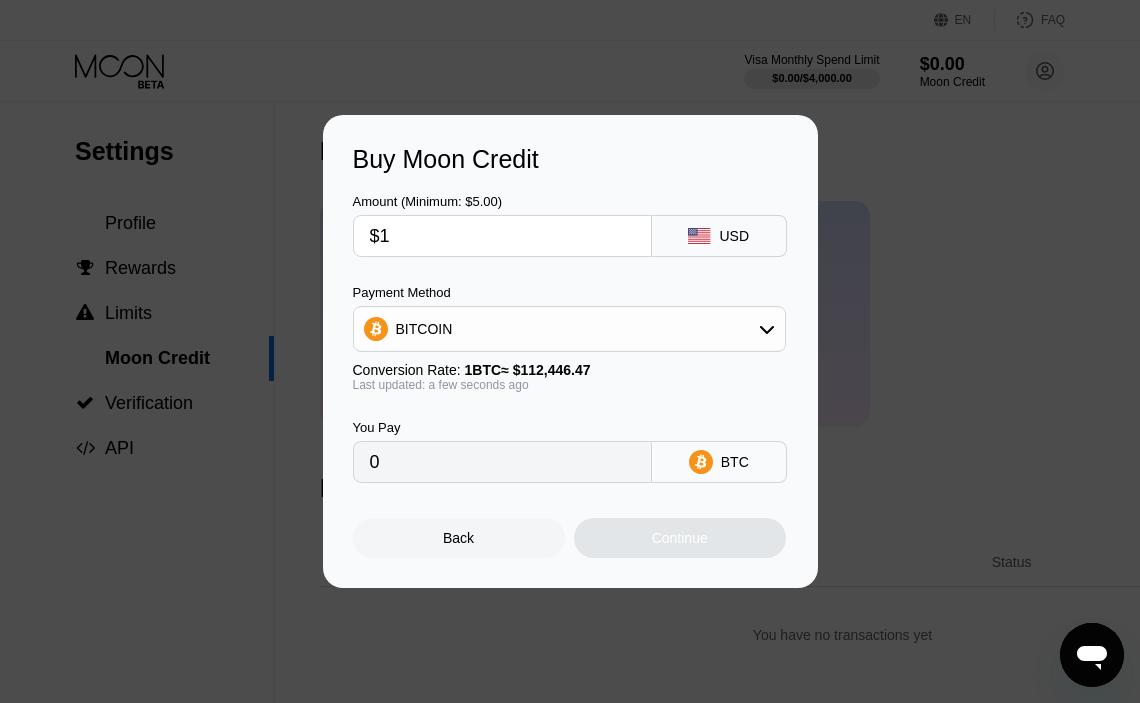 type on "$10" 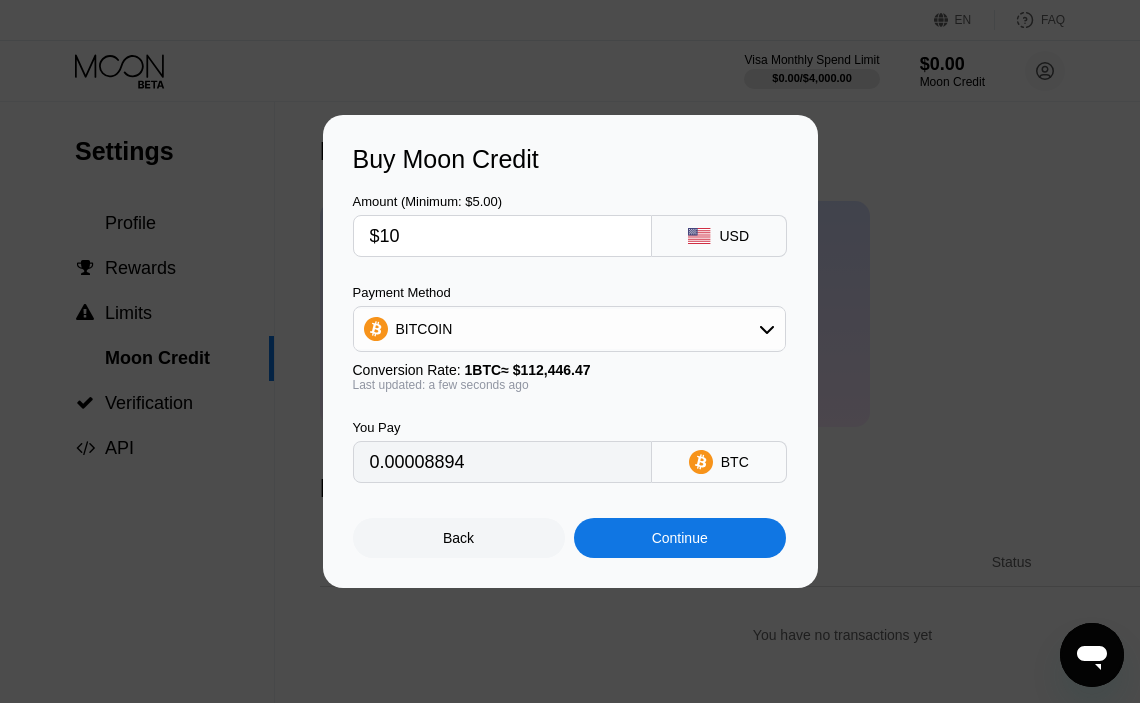 type on "0.00008894" 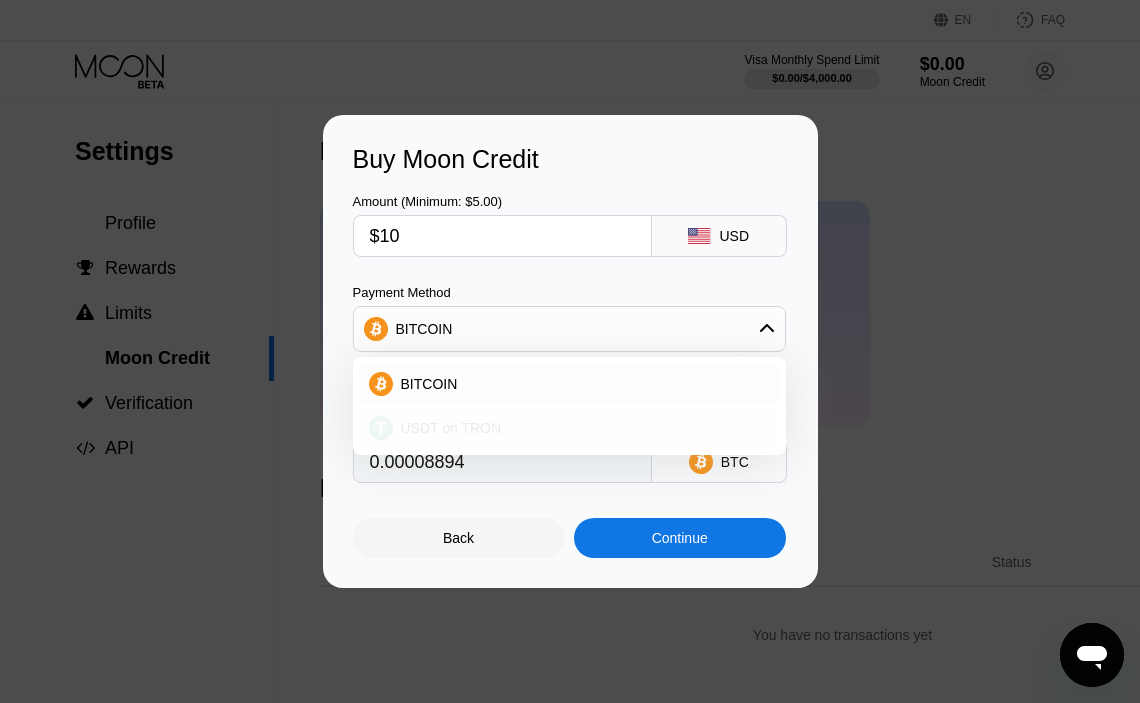 click on "USDT on TRON" at bounding box center [569, 428] 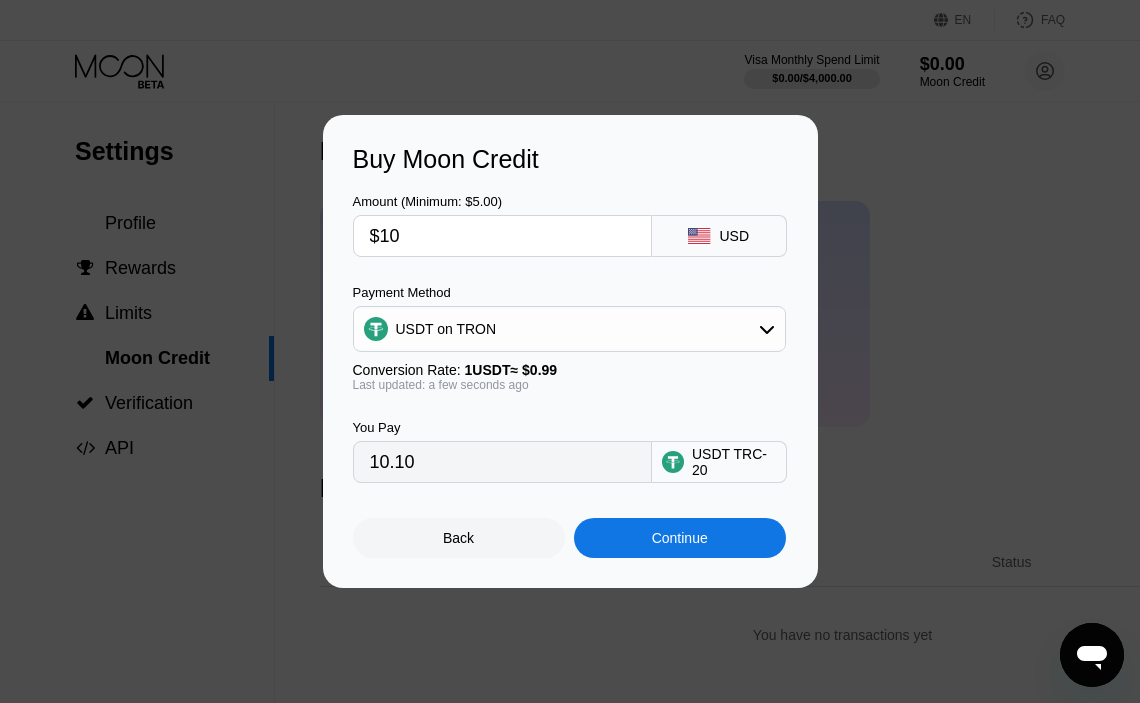 click on "Continue" at bounding box center [680, 538] 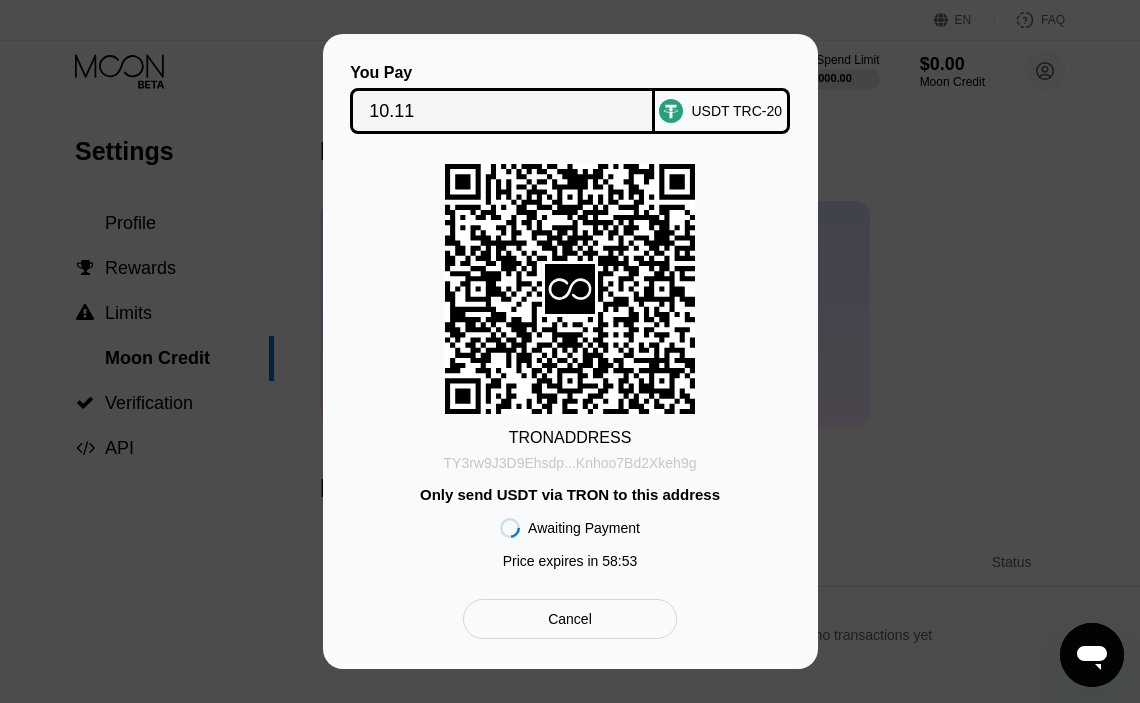 click on "TY3rw9J3D9Ehsdp...Knhoo7Bd2Xkeh9g" at bounding box center [570, 463] 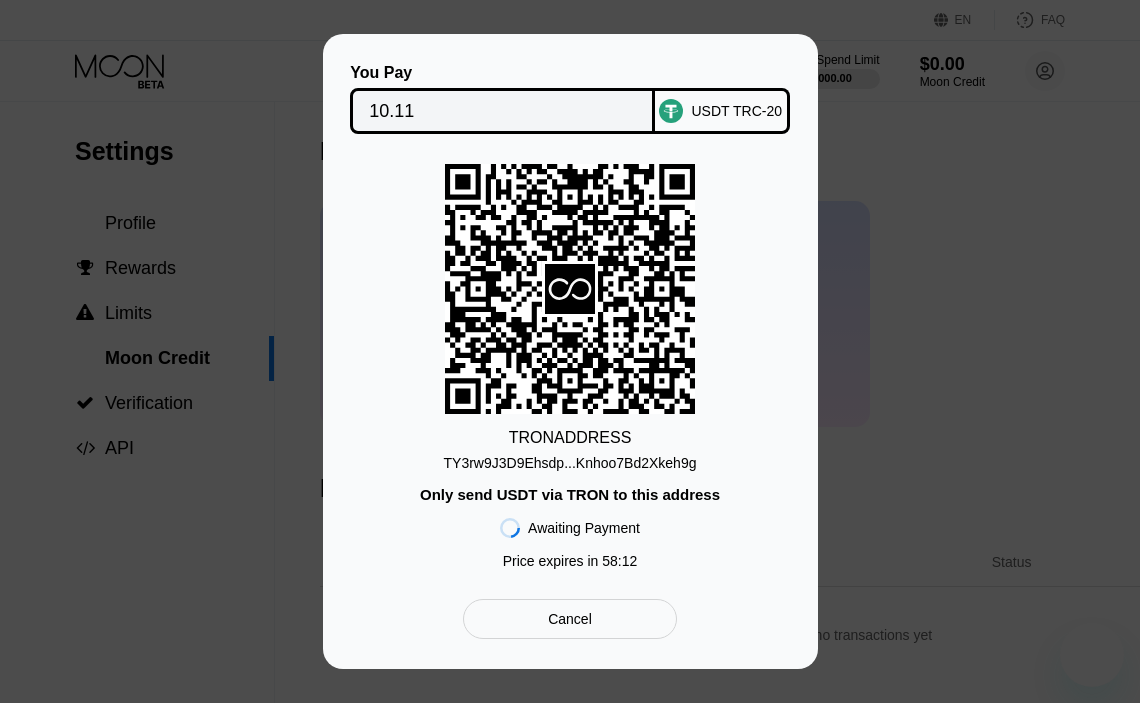 scroll, scrollTop: 0, scrollLeft: 0, axis: both 